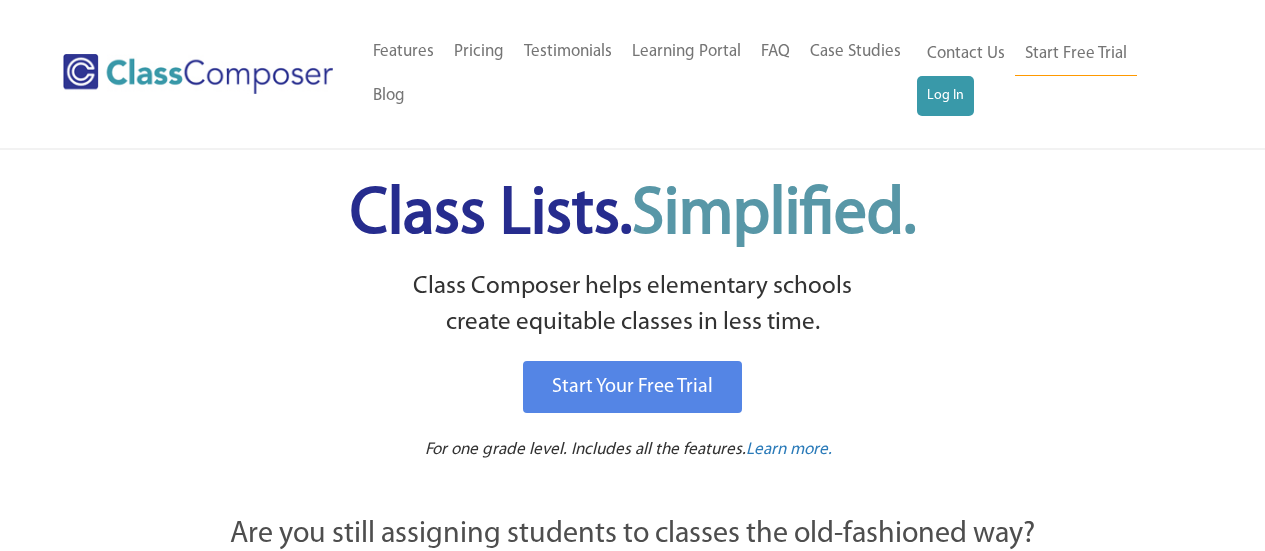 scroll, scrollTop: 0, scrollLeft: 0, axis: both 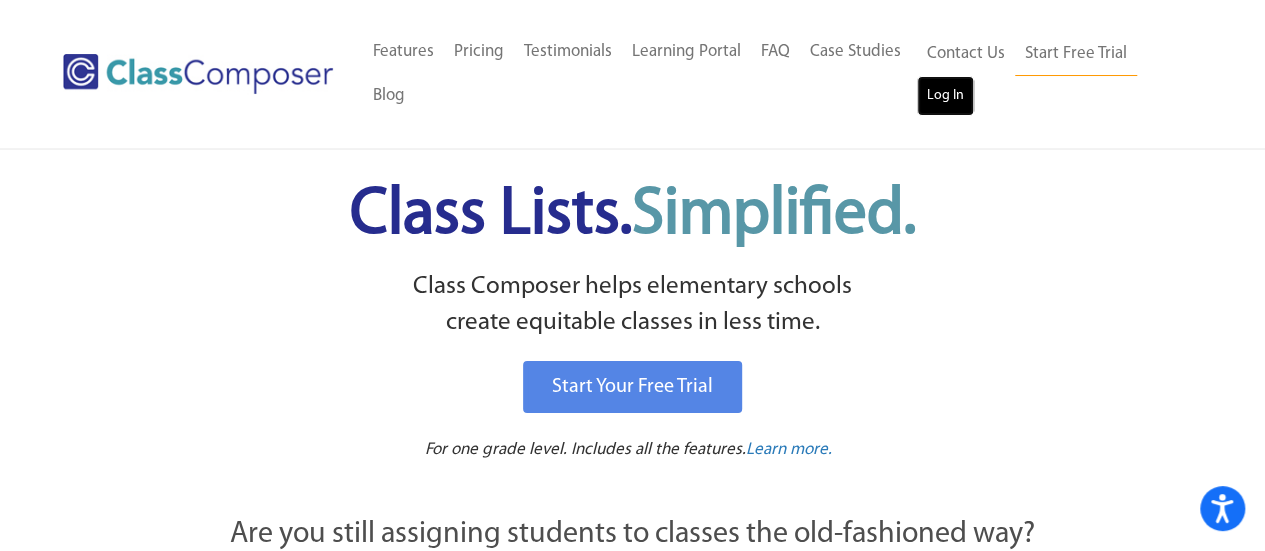 click on "Log In" at bounding box center (945, 96) 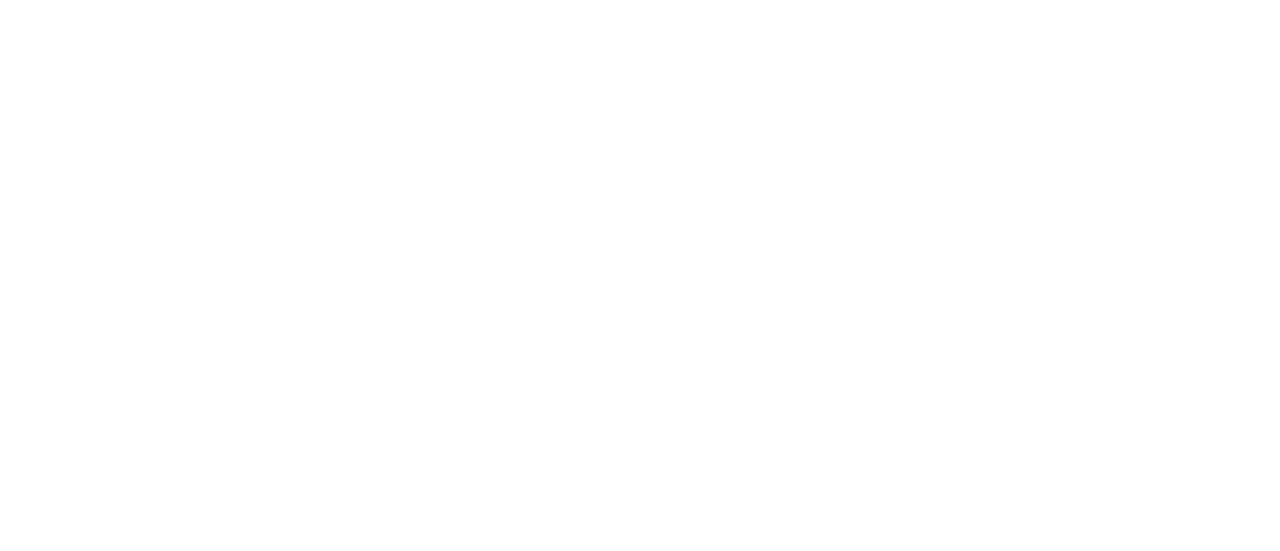 scroll, scrollTop: 0, scrollLeft: 0, axis: both 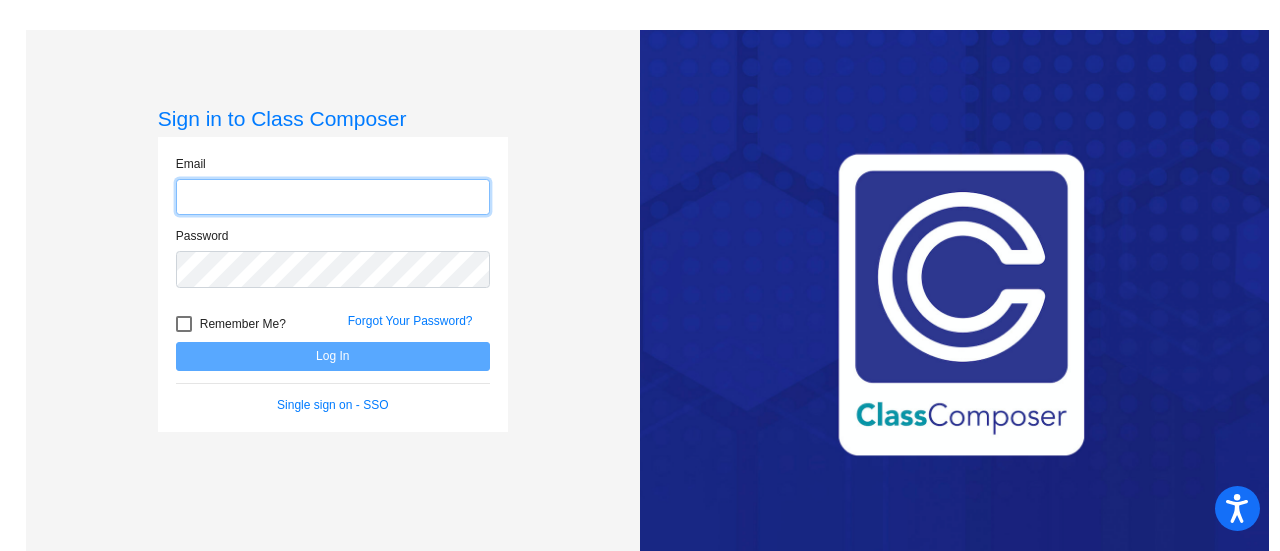 type on "[EMAIL_ADDRESS][DOMAIN_NAME]" 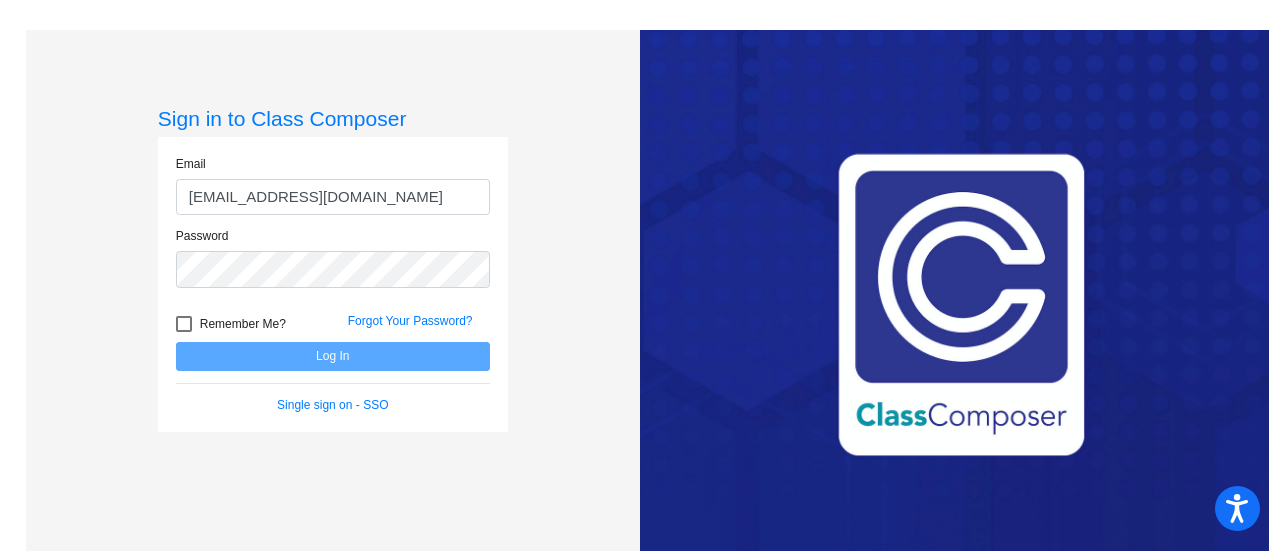 click at bounding box center [184, 324] 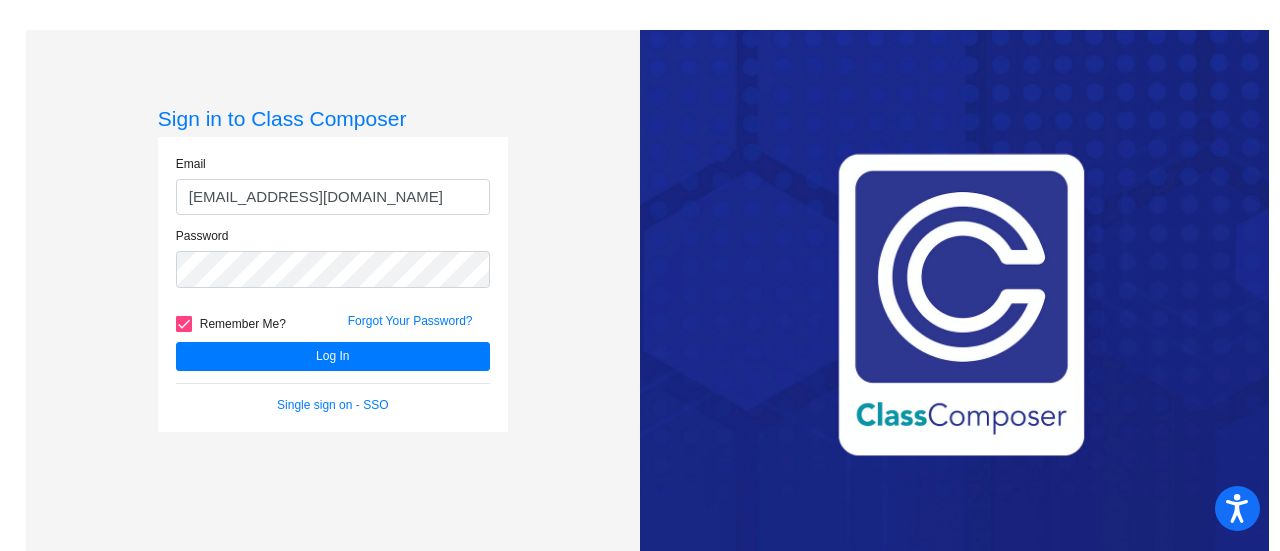click on "Email dknapp@cnusd.k12.ca.us Password   Remember Me? Forgot Your Password?  Log In   Single sign on - SSO" 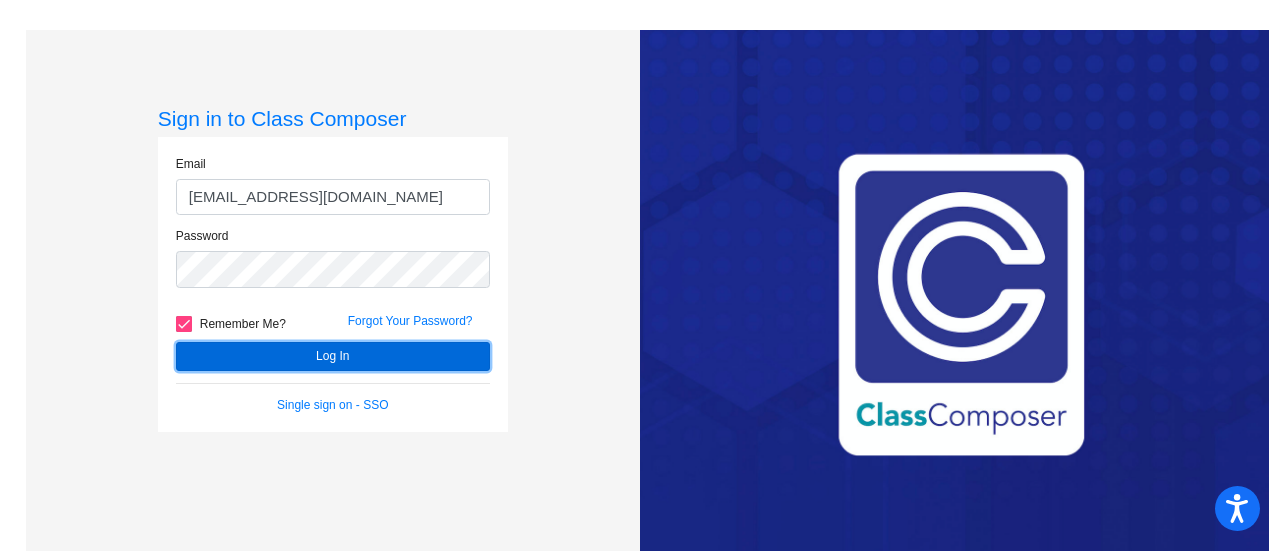 click on "Log In" 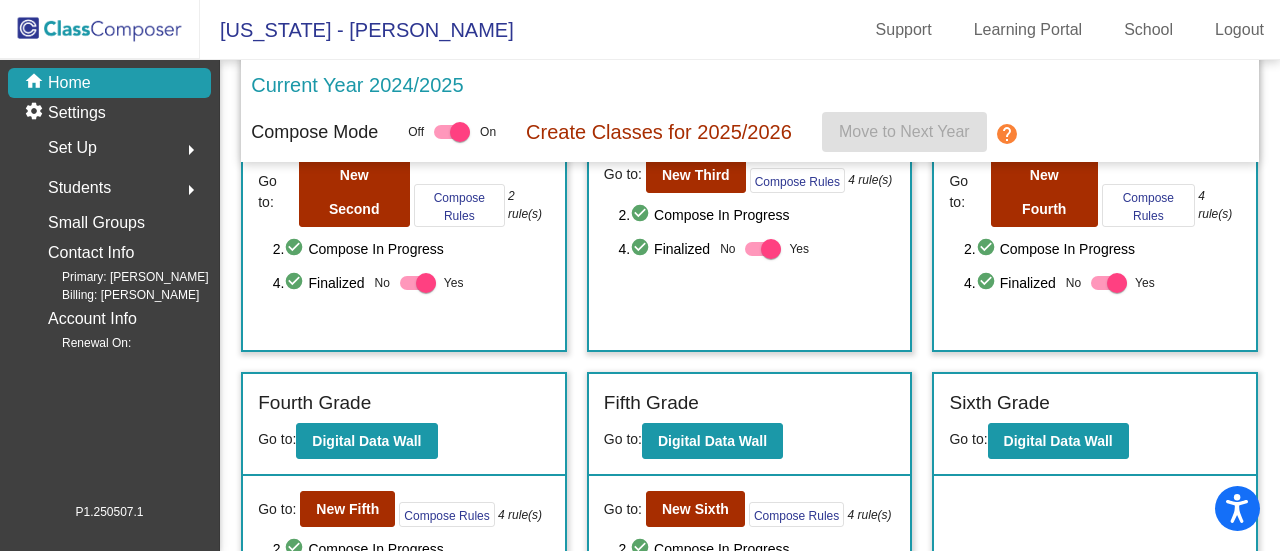 scroll, scrollTop: 597, scrollLeft: 0, axis: vertical 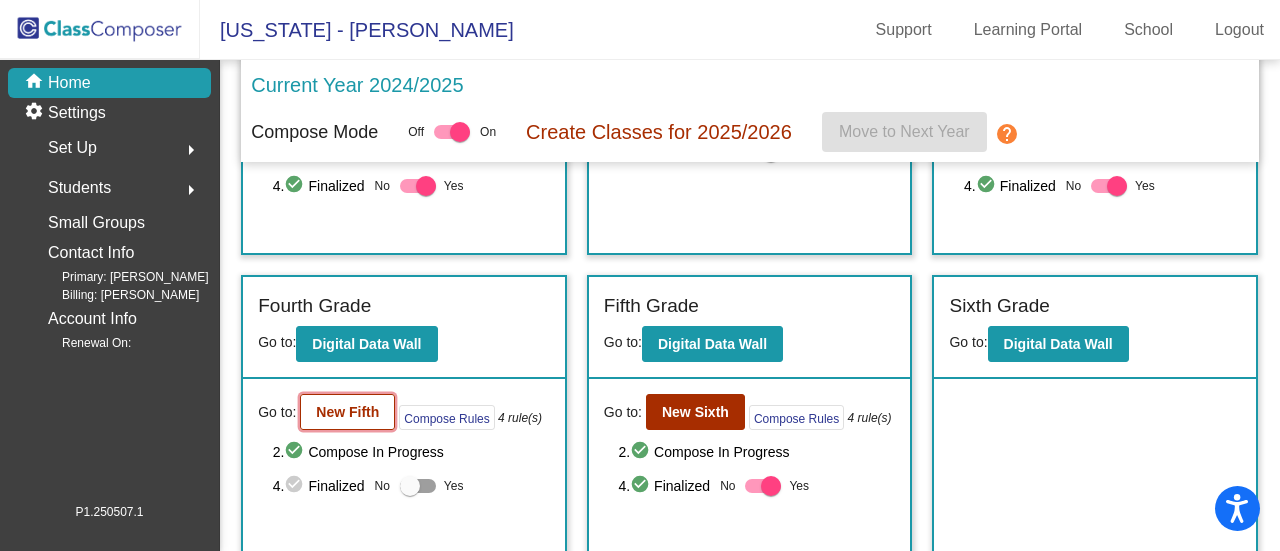 click on "New Fifth" 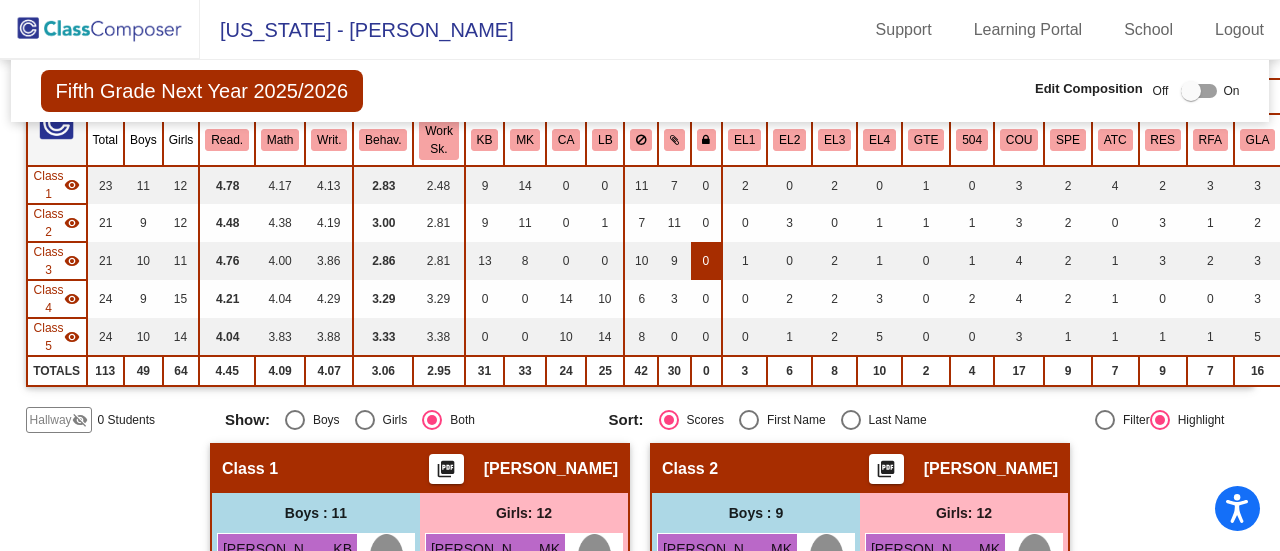 scroll, scrollTop: 200, scrollLeft: 0, axis: vertical 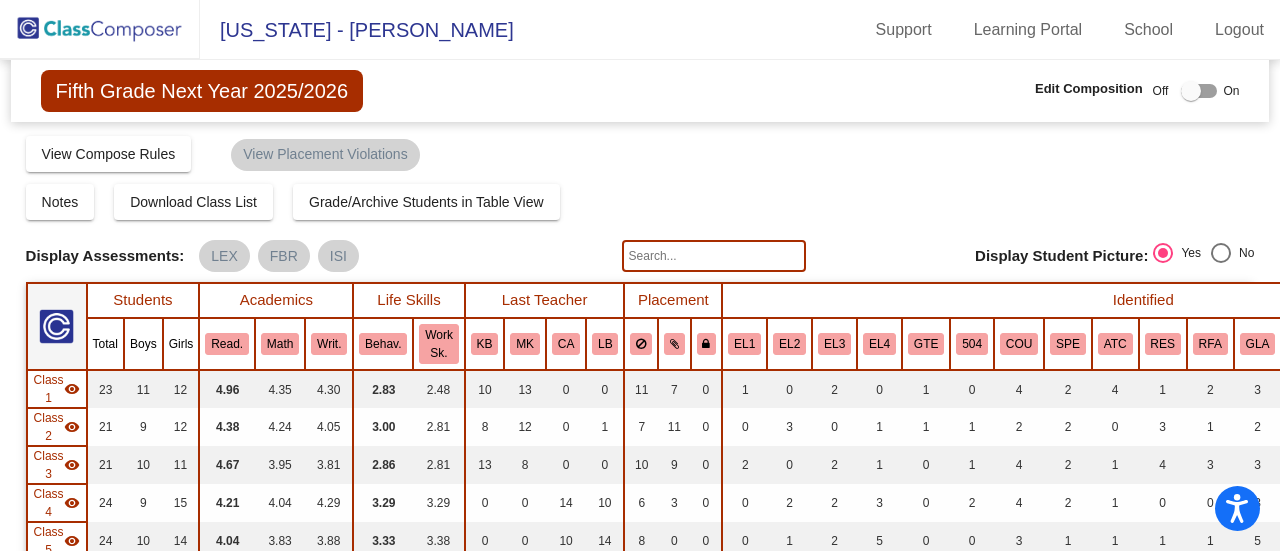 click 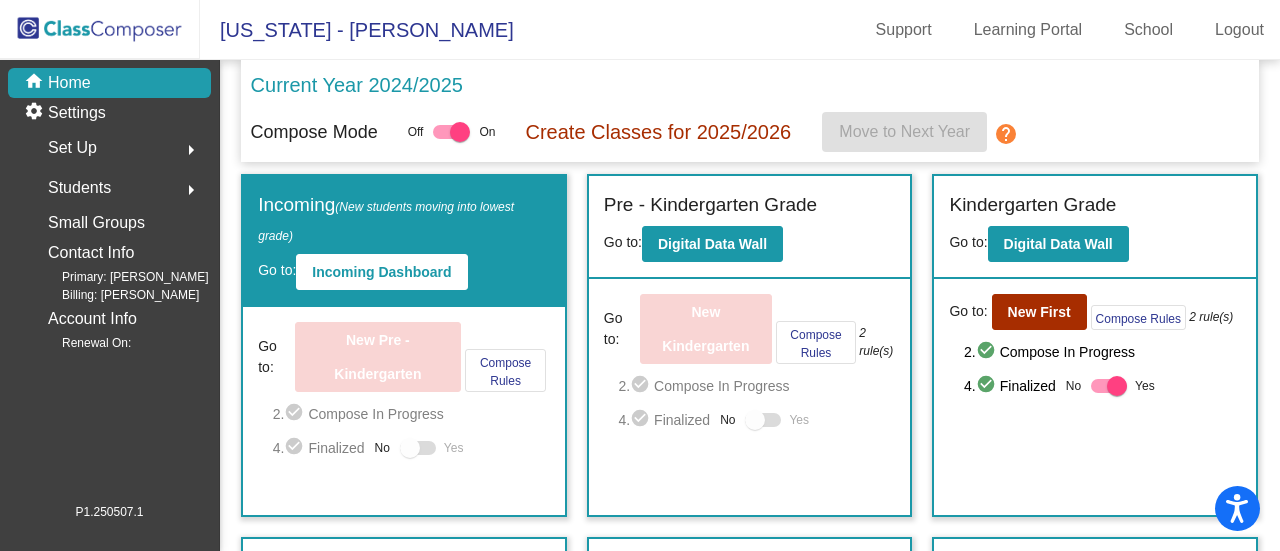 click on "arrow_right" 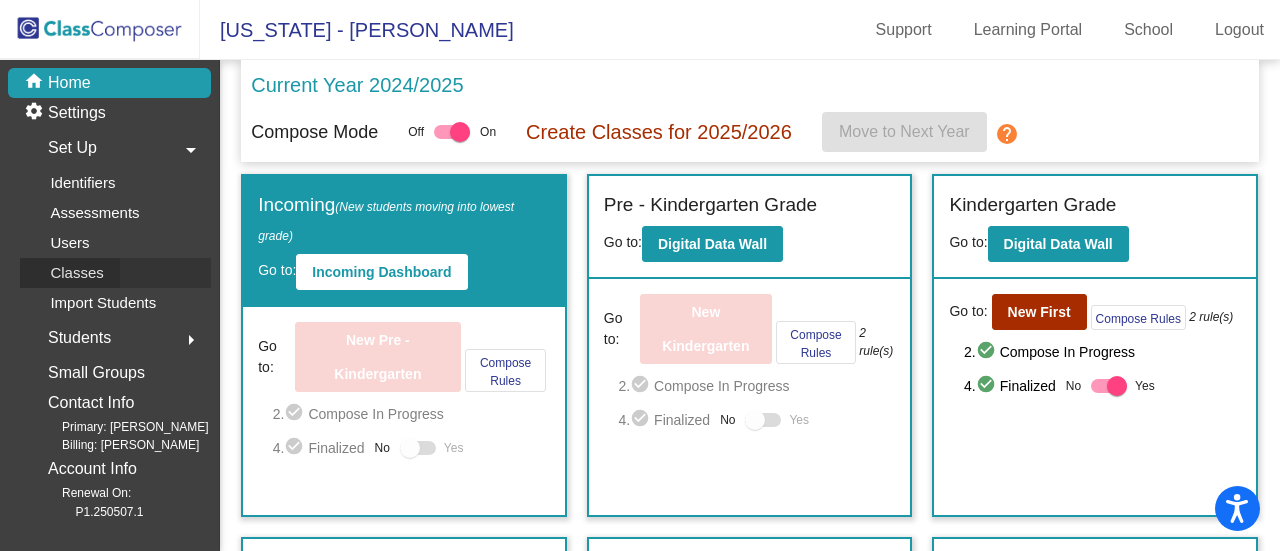 click on "Classes" 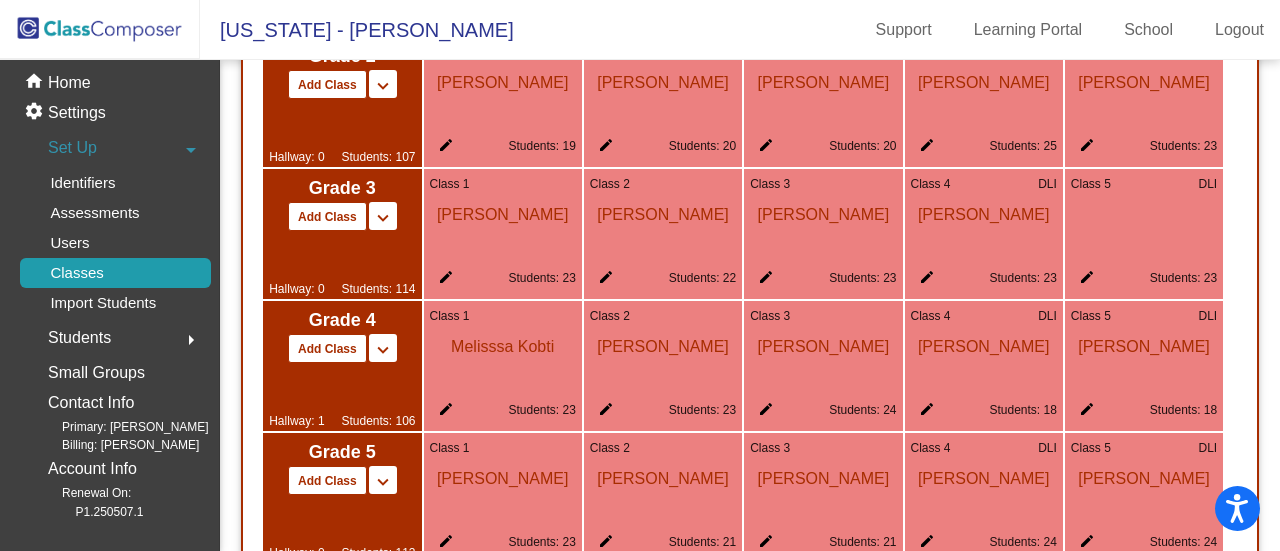 scroll, scrollTop: 1900, scrollLeft: 0, axis: vertical 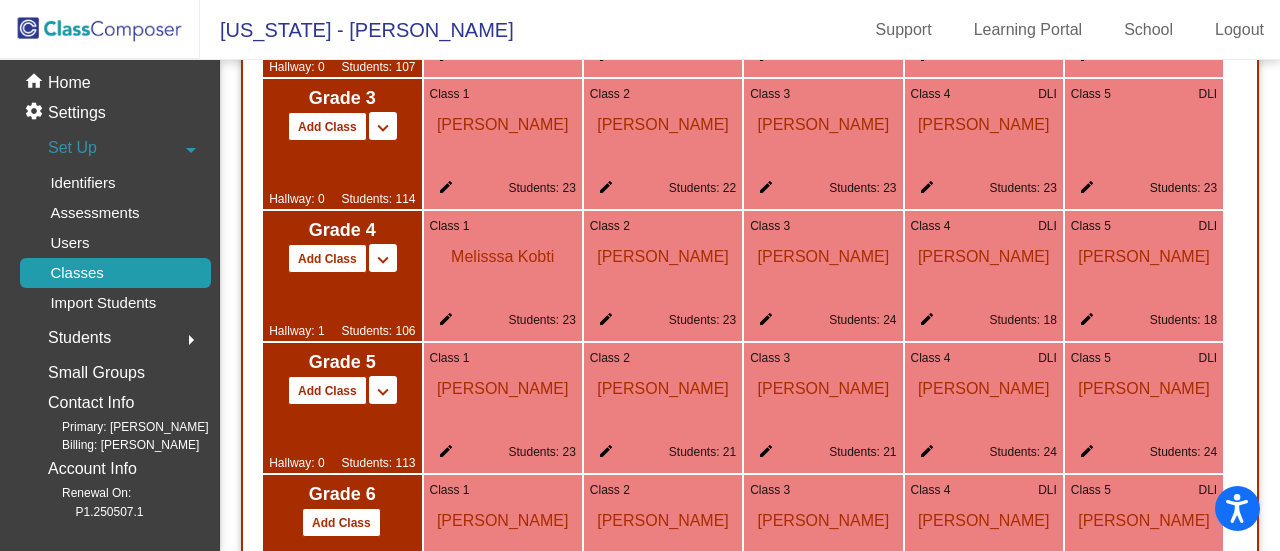 click on "edit" 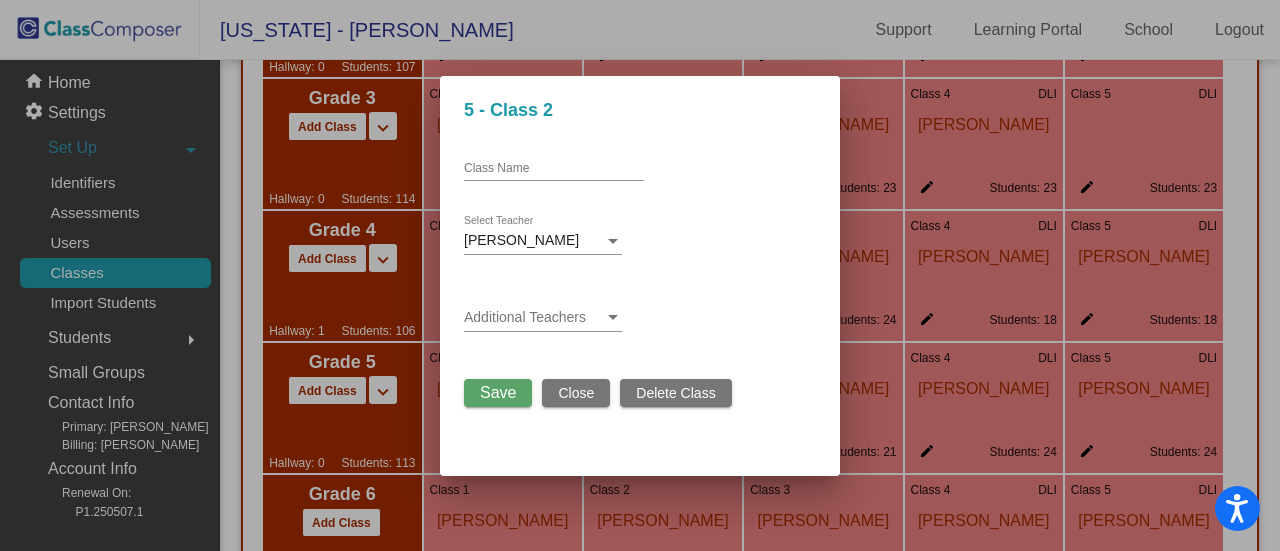 click at bounding box center [613, 241] 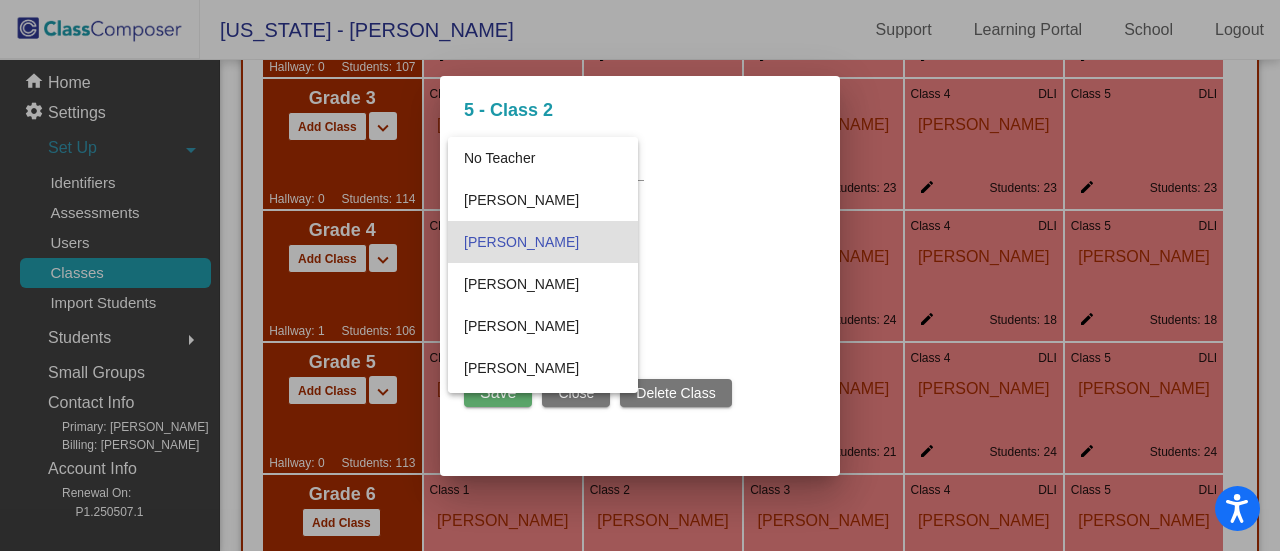 click at bounding box center (640, 275) 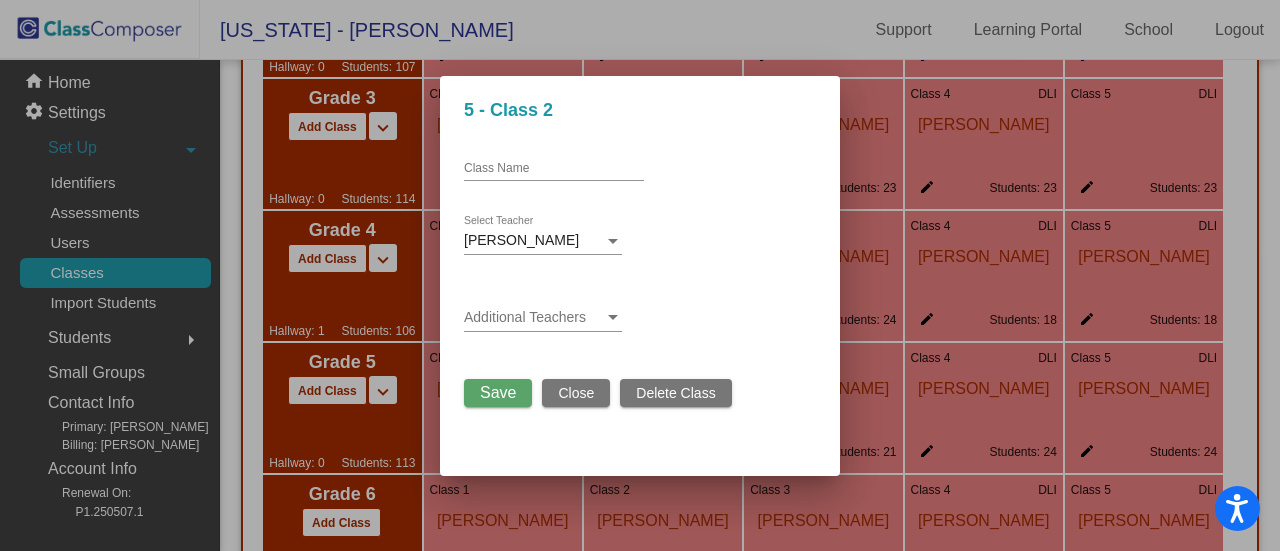 click at bounding box center [613, 317] 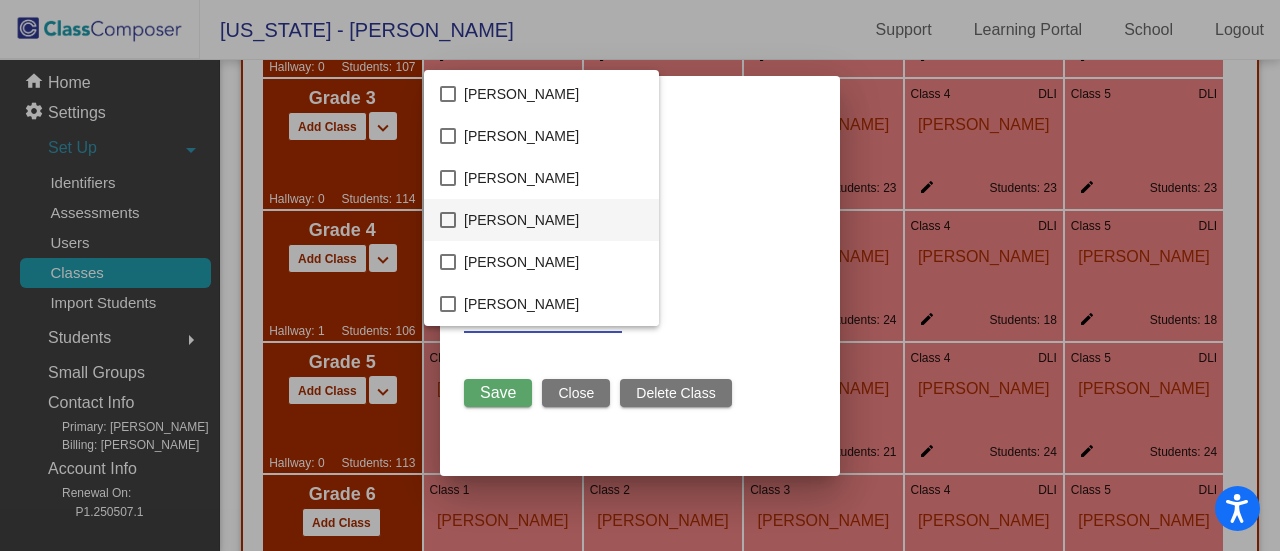 scroll, scrollTop: 700, scrollLeft: 0, axis: vertical 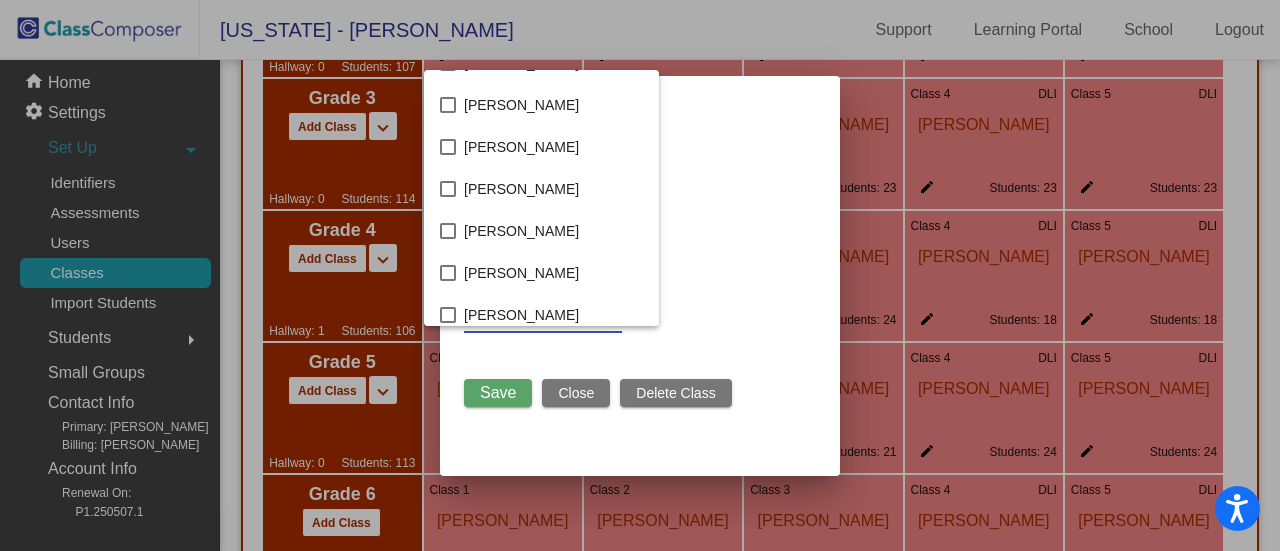 click at bounding box center [640, 275] 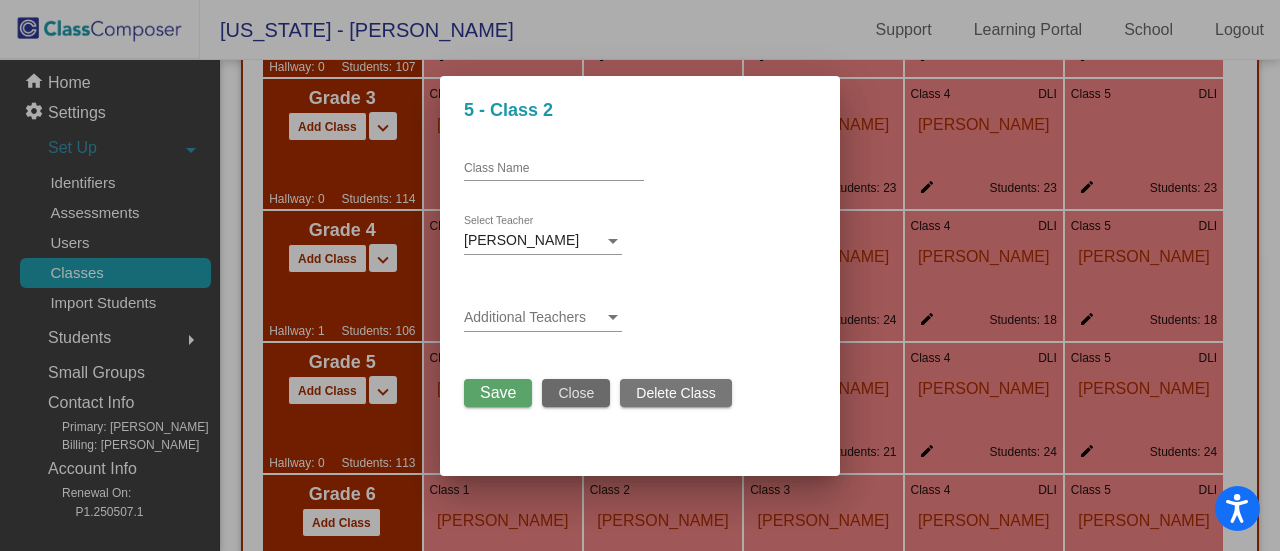 click on "Close" at bounding box center [576, 393] 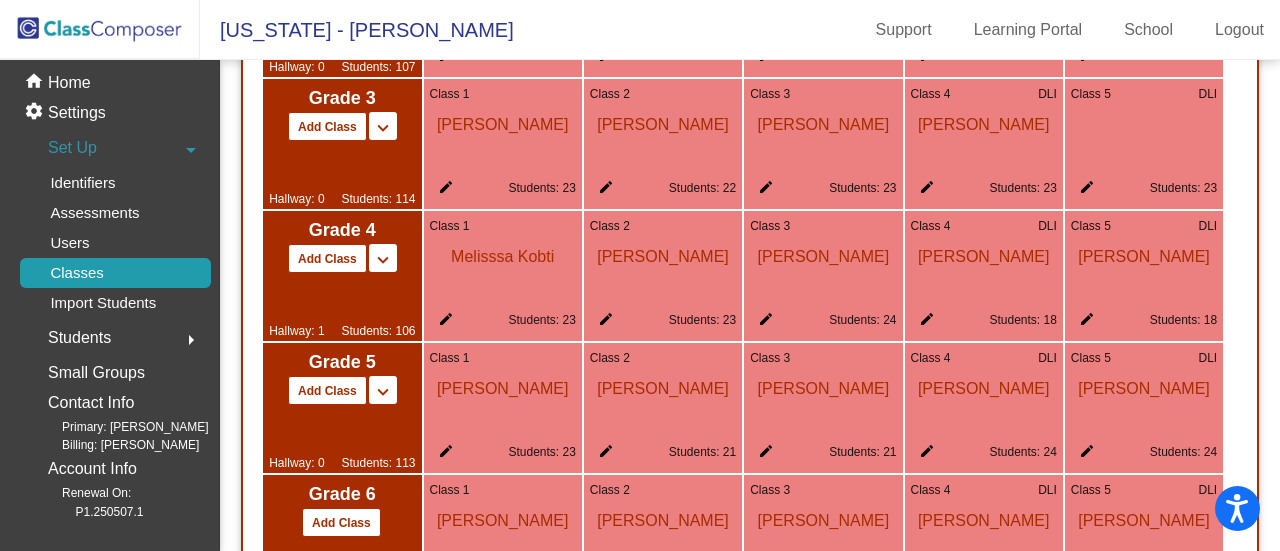 scroll, scrollTop: 1700, scrollLeft: 0, axis: vertical 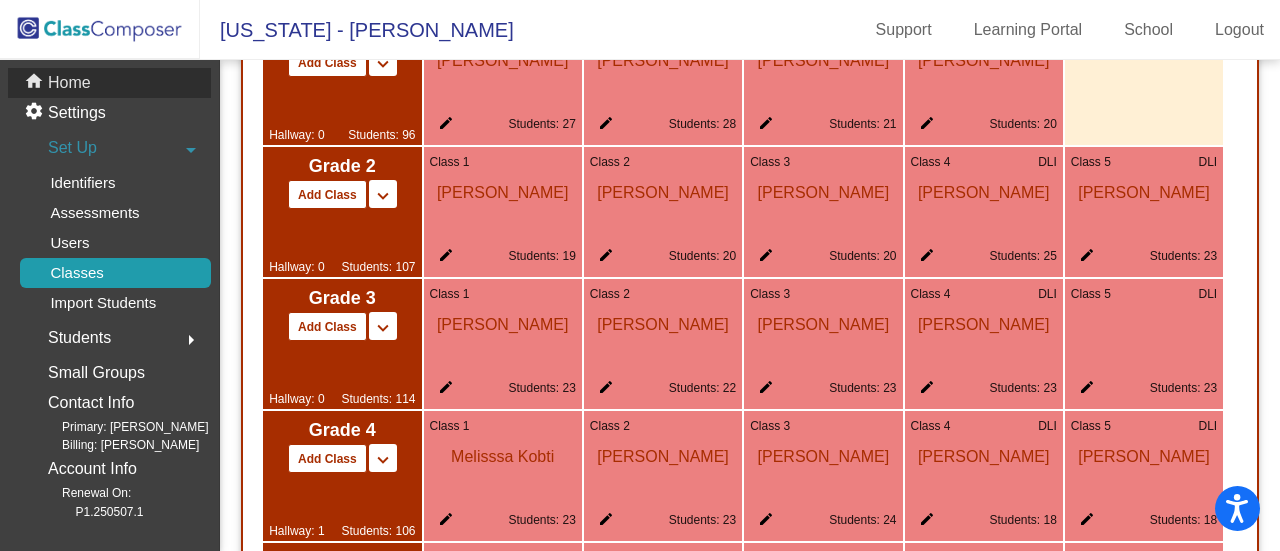 click on "Home" 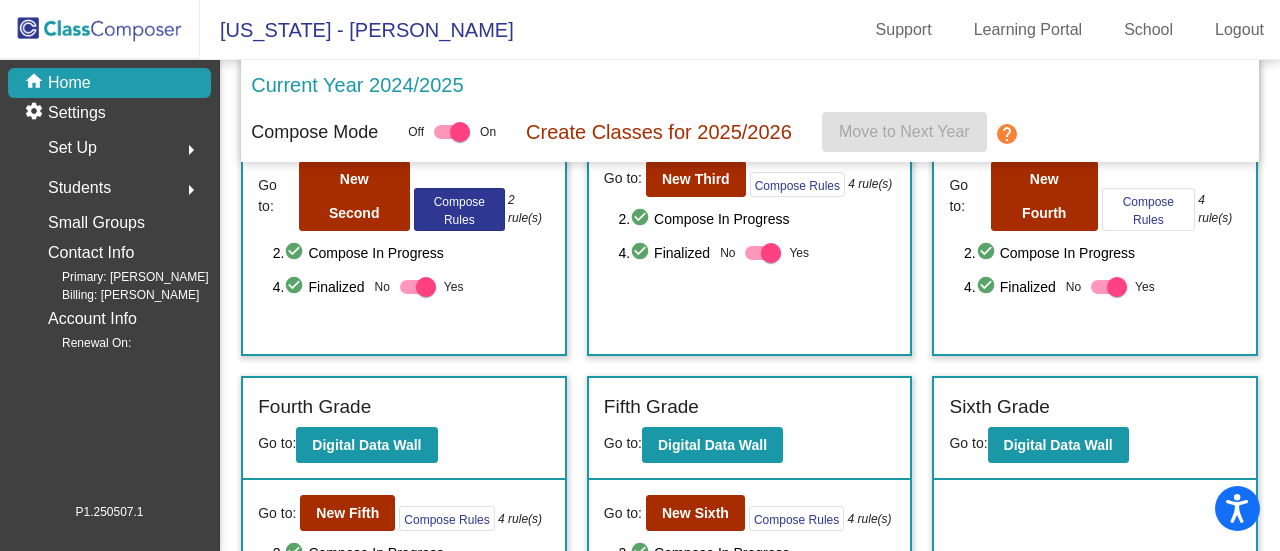 scroll, scrollTop: 597, scrollLeft: 0, axis: vertical 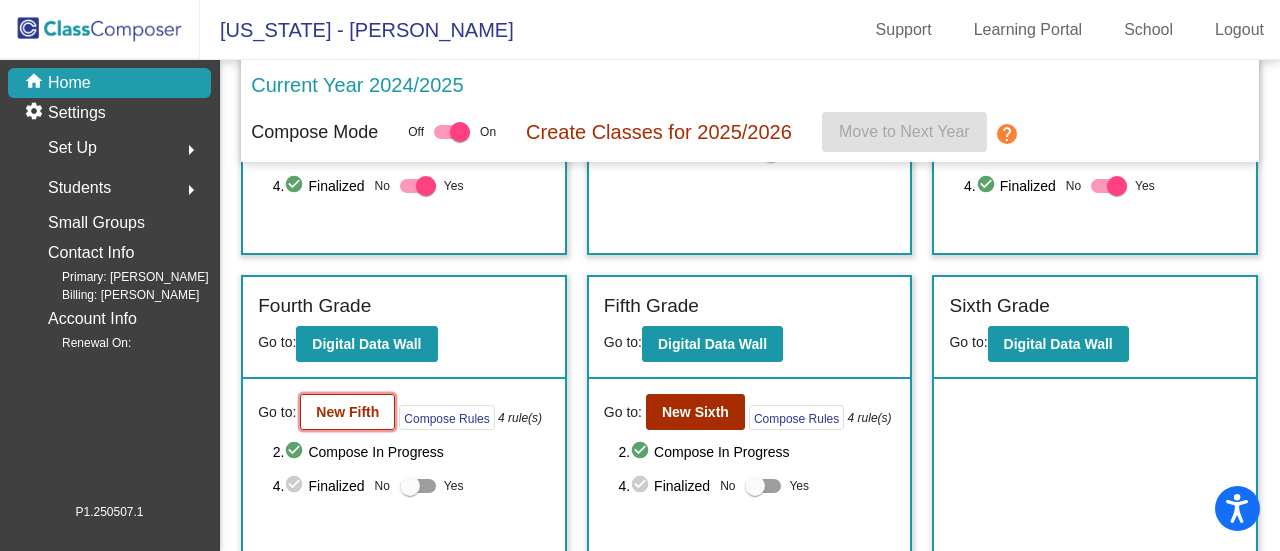 click on "New Fifth" 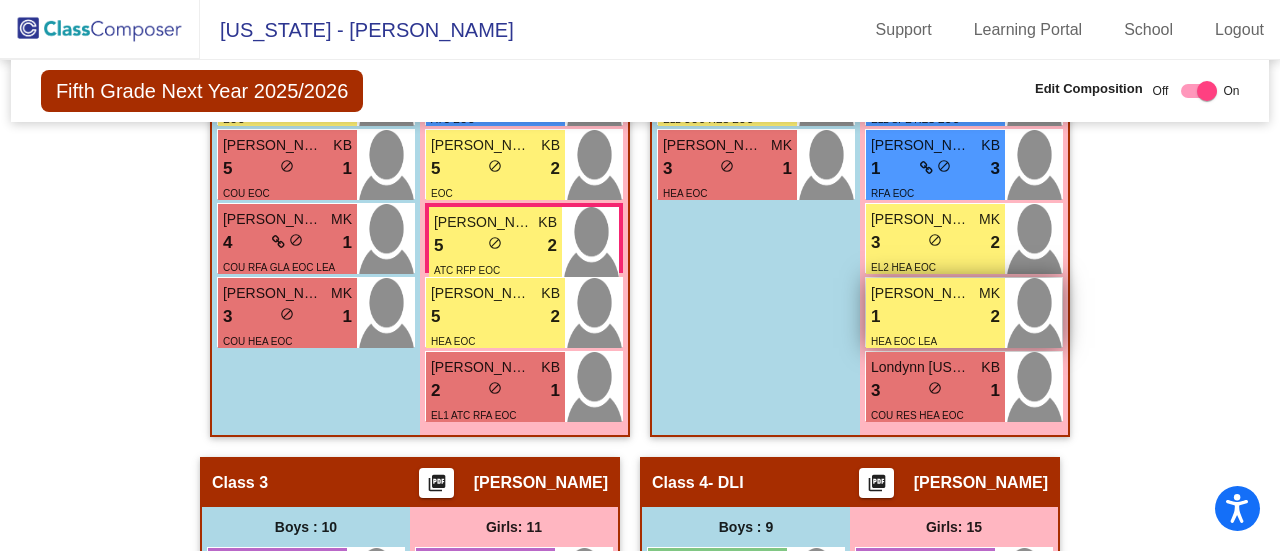 scroll, scrollTop: 1100, scrollLeft: 0, axis: vertical 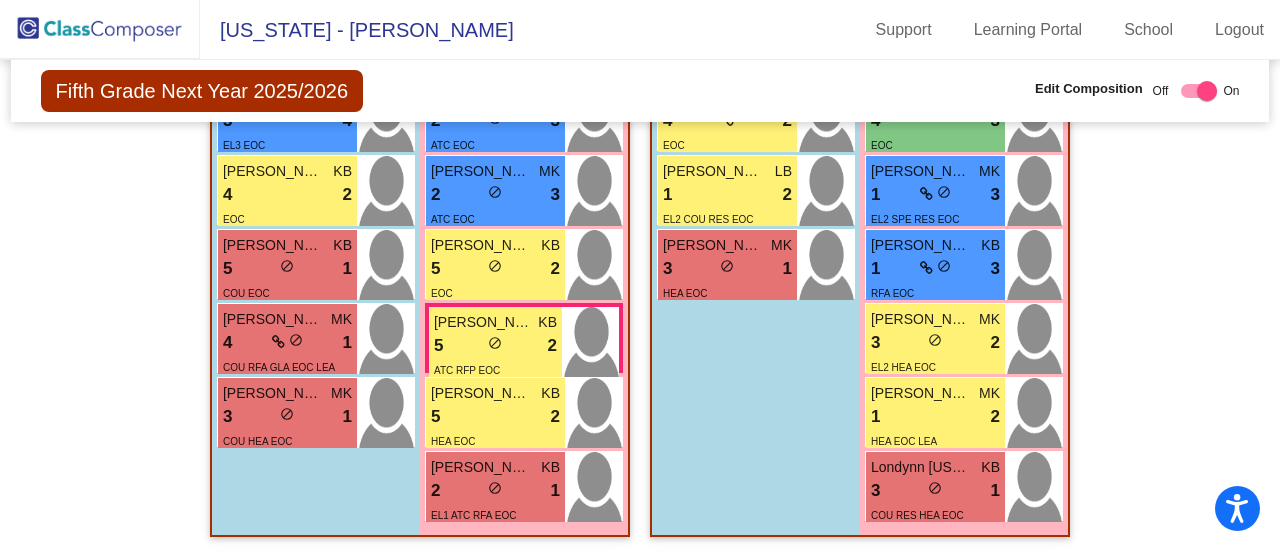 click 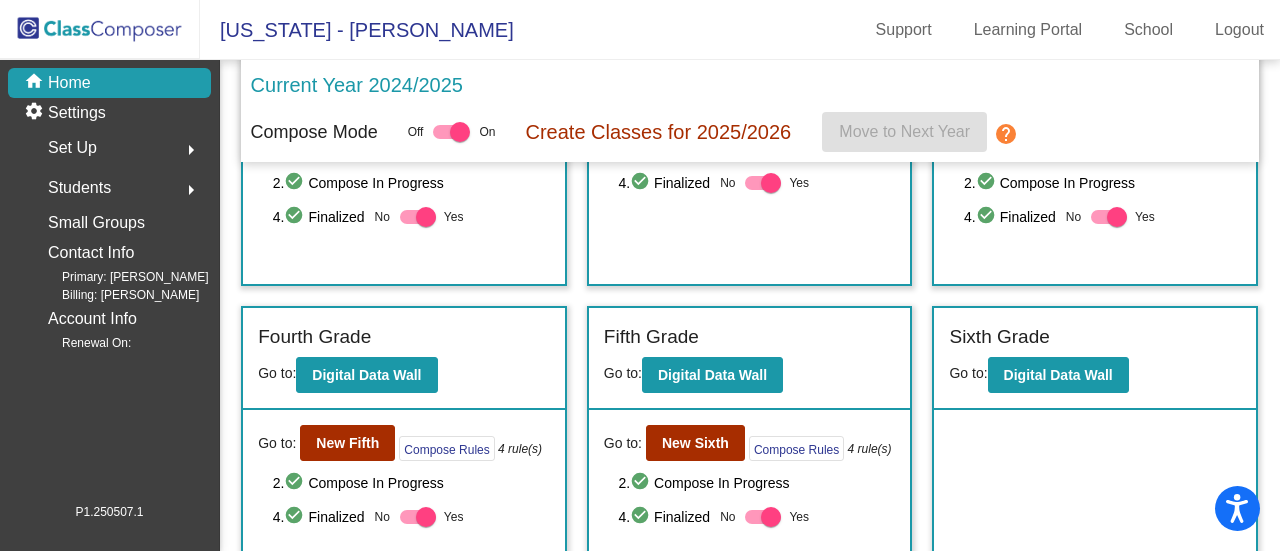 scroll, scrollTop: 597, scrollLeft: 0, axis: vertical 